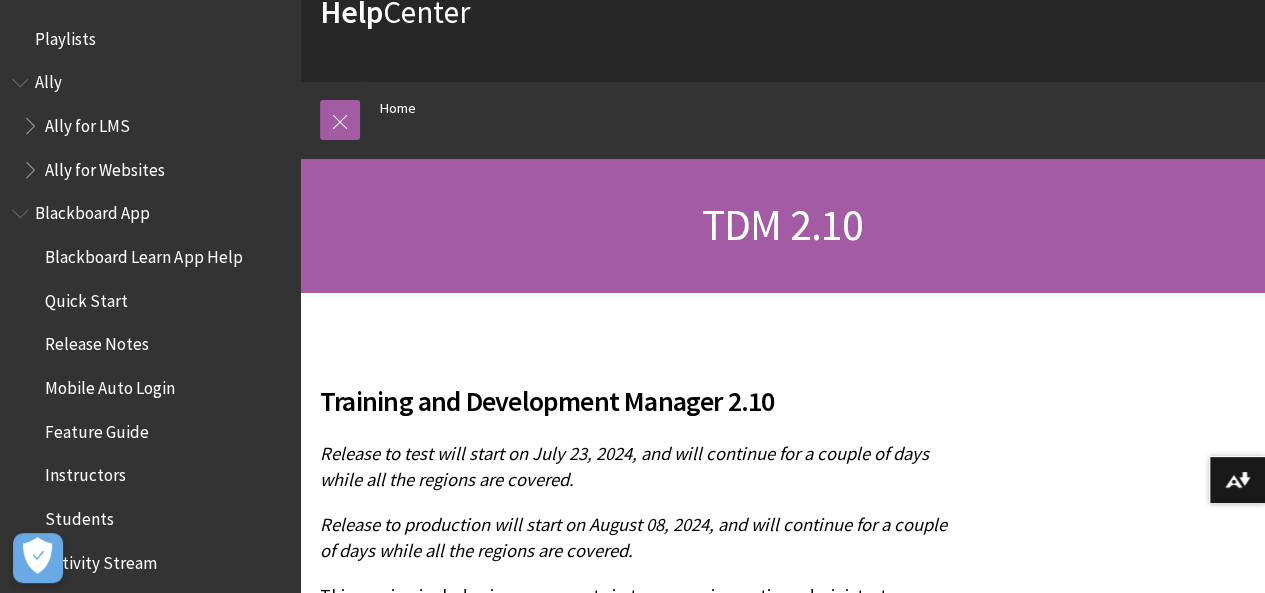 scroll, scrollTop: 0, scrollLeft: 0, axis: both 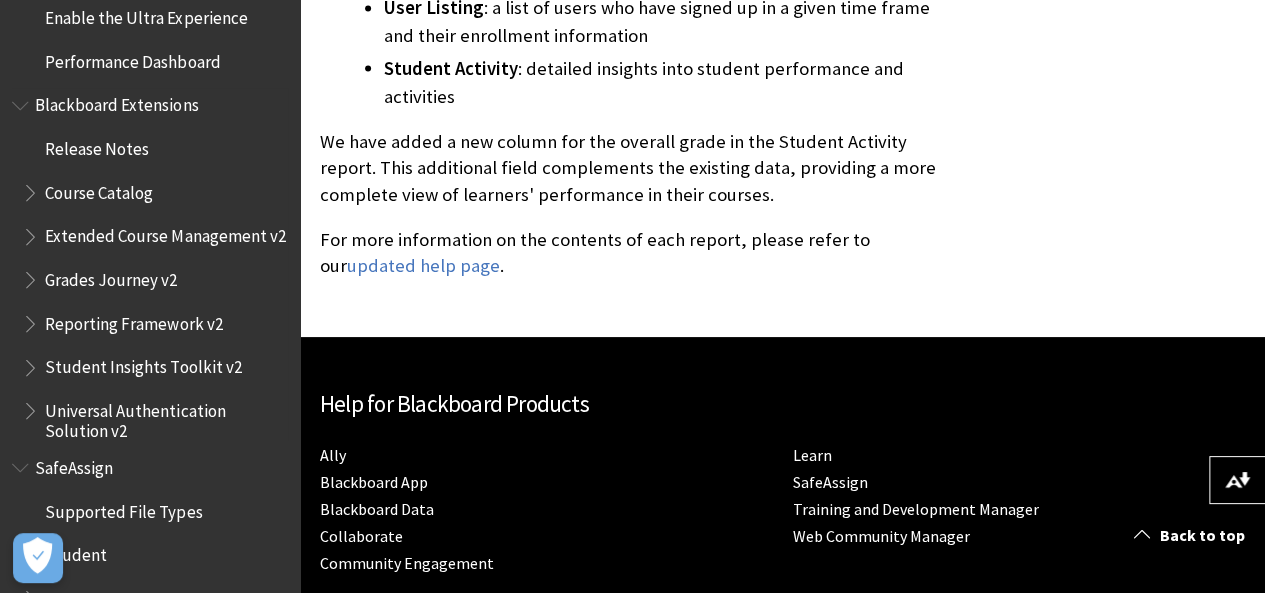 click on "Release Notes Course Catalog Extended Course Management v2 Grades Journey v2 Reporting Framework v2 Student Insights Toolkit v2 Universal Authentication Solution v2" at bounding box center [150, 286] 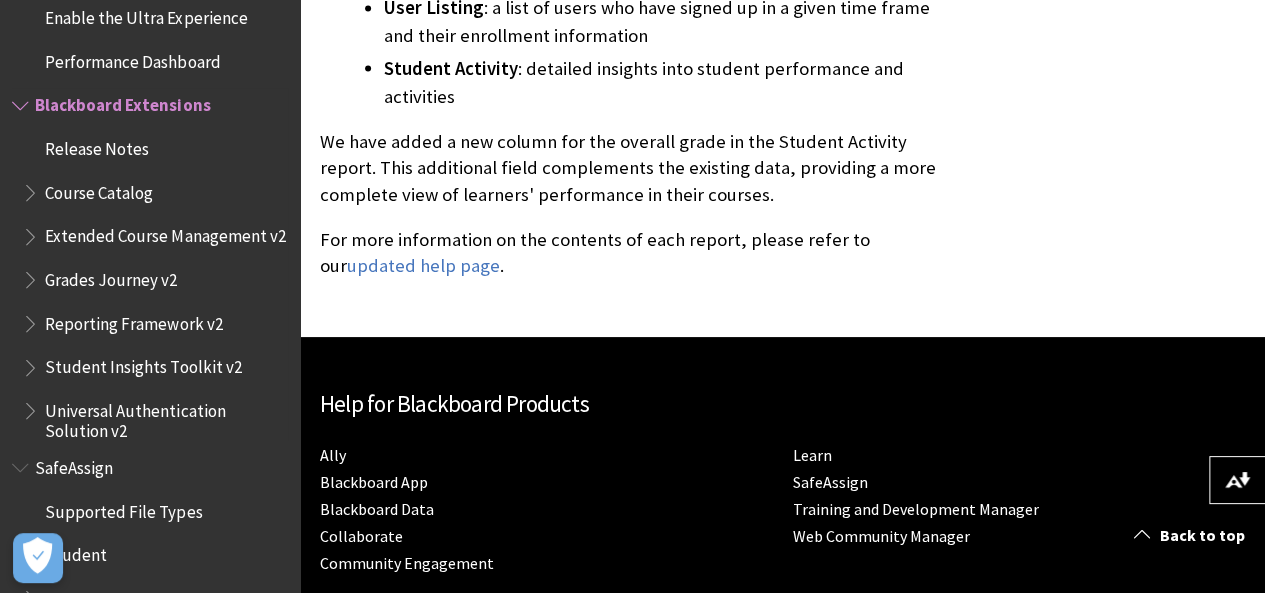 click on "Course Catalog" at bounding box center [99, 189] 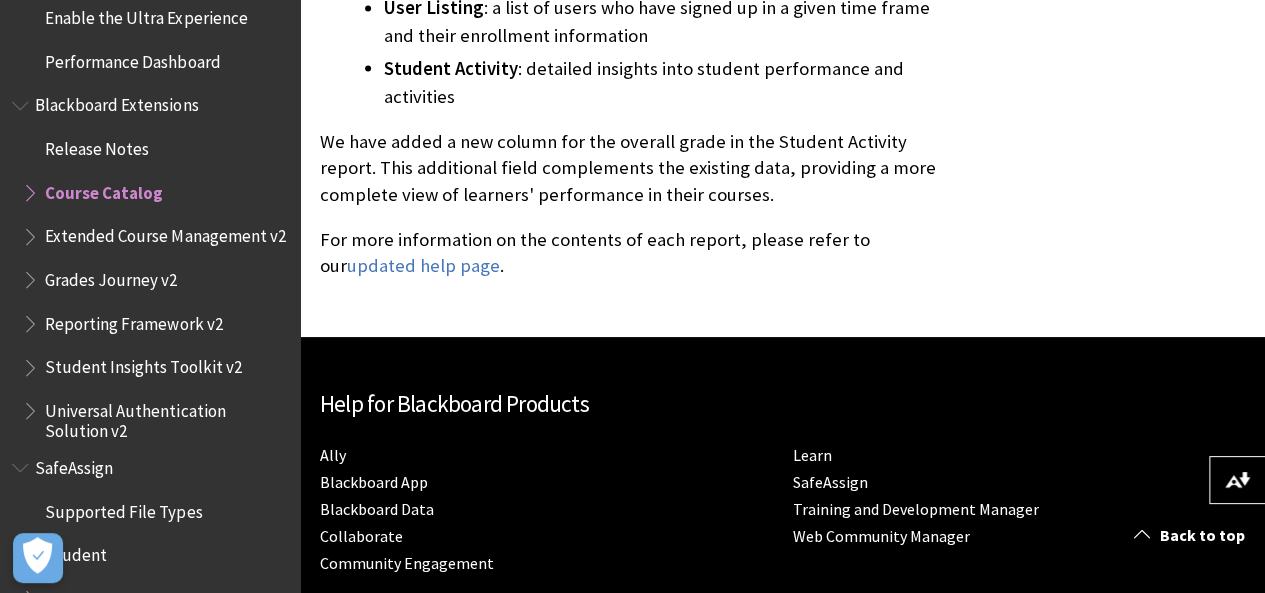 scroll, scrollTop: 2188, scrollLeft: 0, axis: vertical 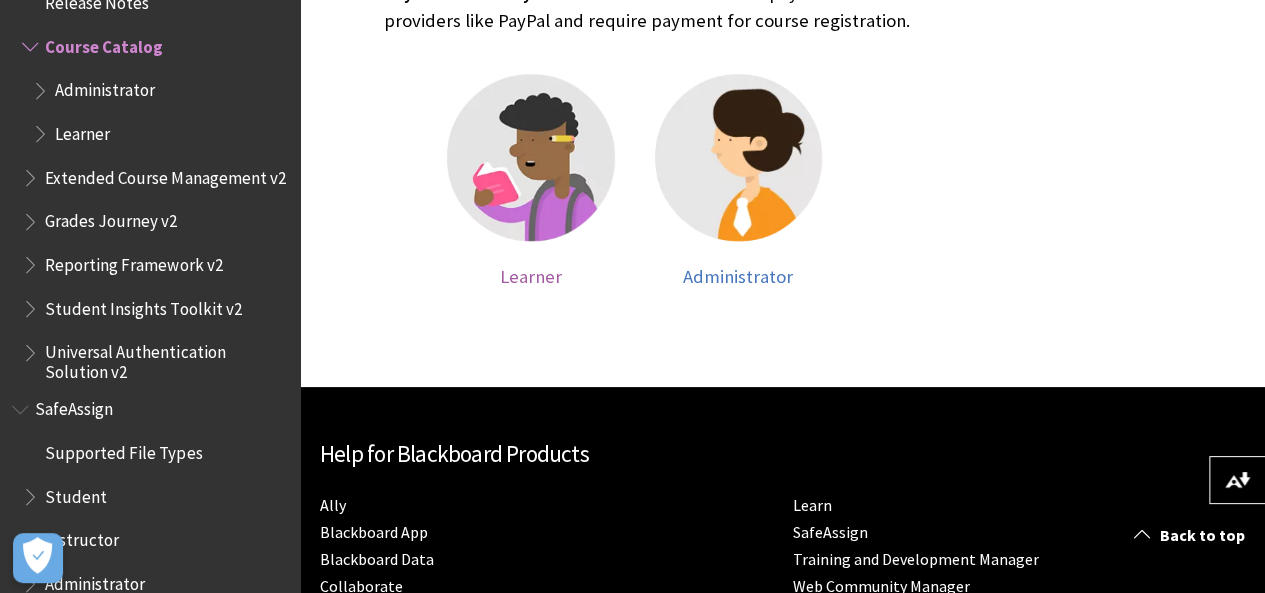 click at bounding box center (531, 158) 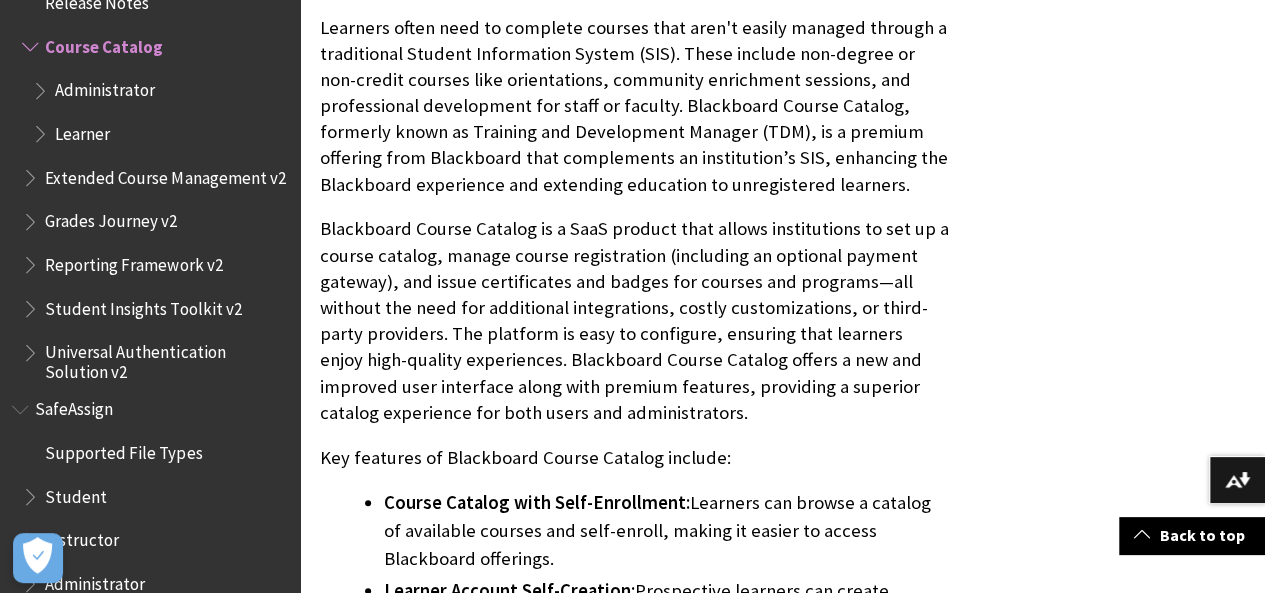 scroll, scrollTop: 461, scrollLeft: 0, axis: vertical 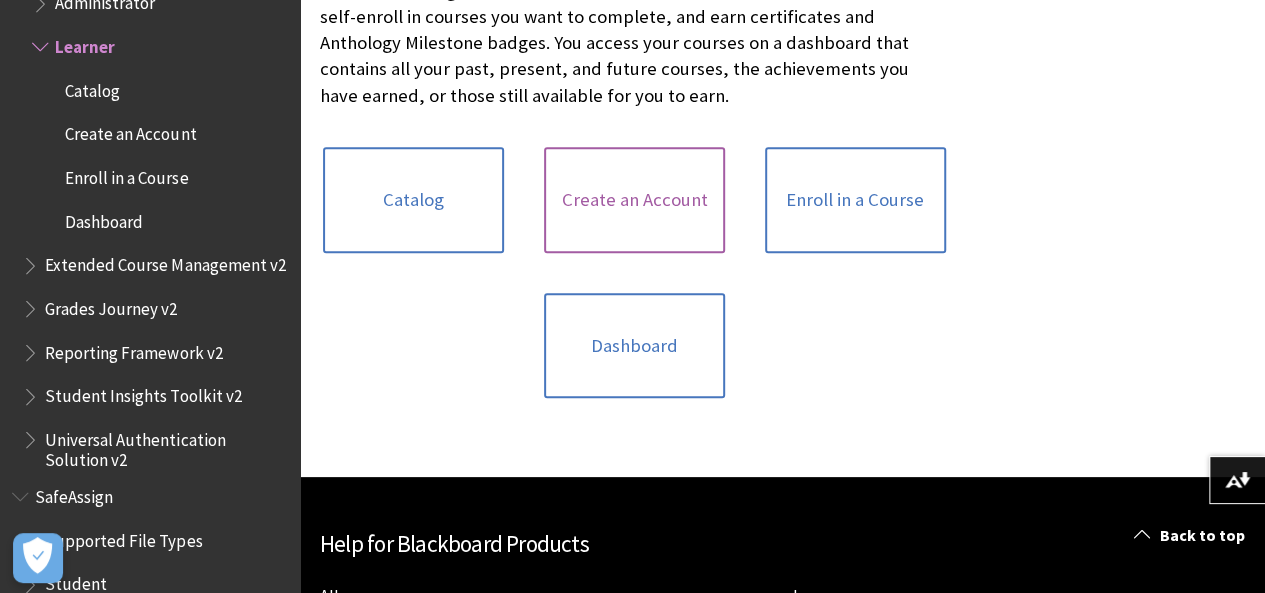 click on "Create an Account" at bounding box center (634, 200) 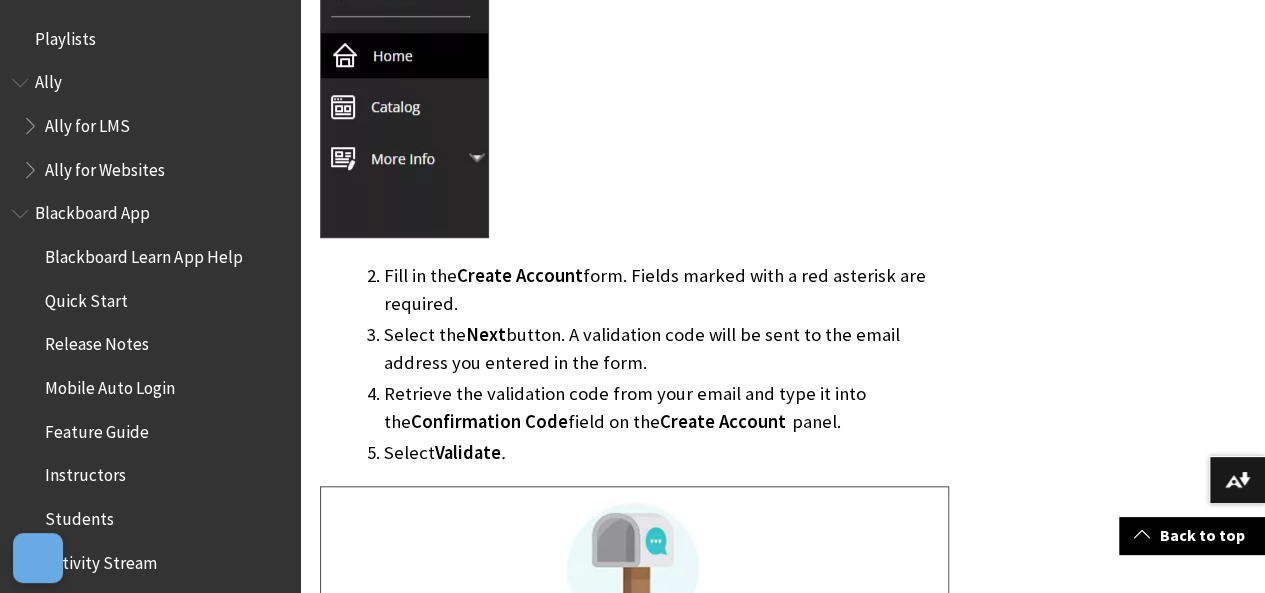 scroll, scrollTop: 804, scrollLeft: 0, axis: vertical 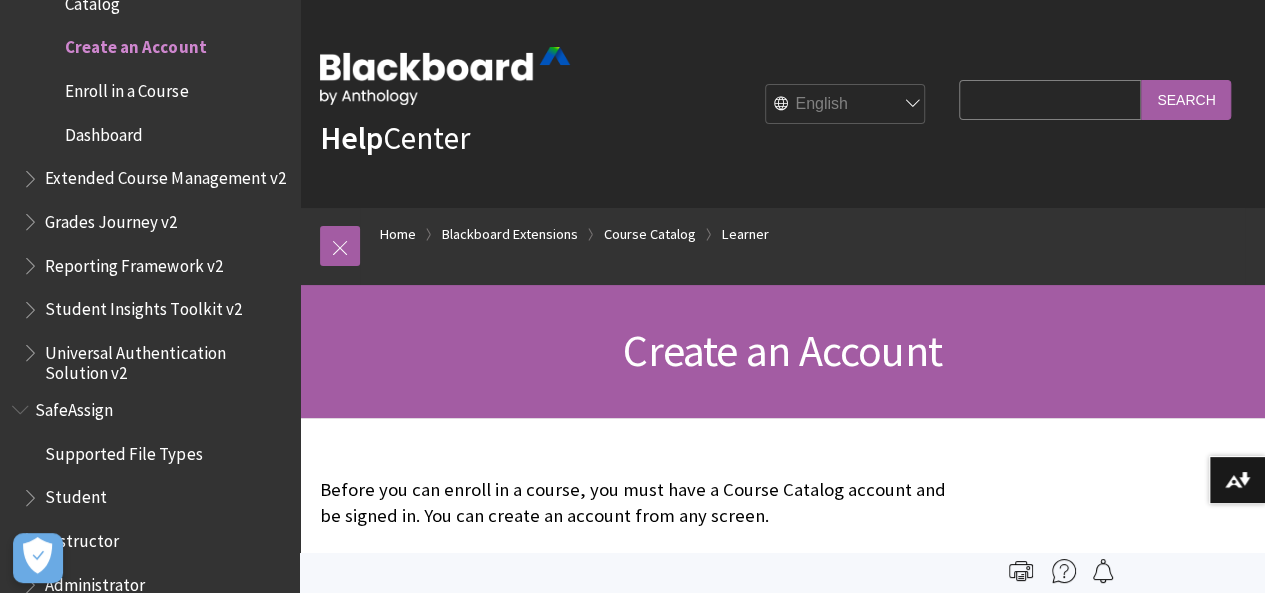click on "Create an Account" at bounding box center (782, 351) 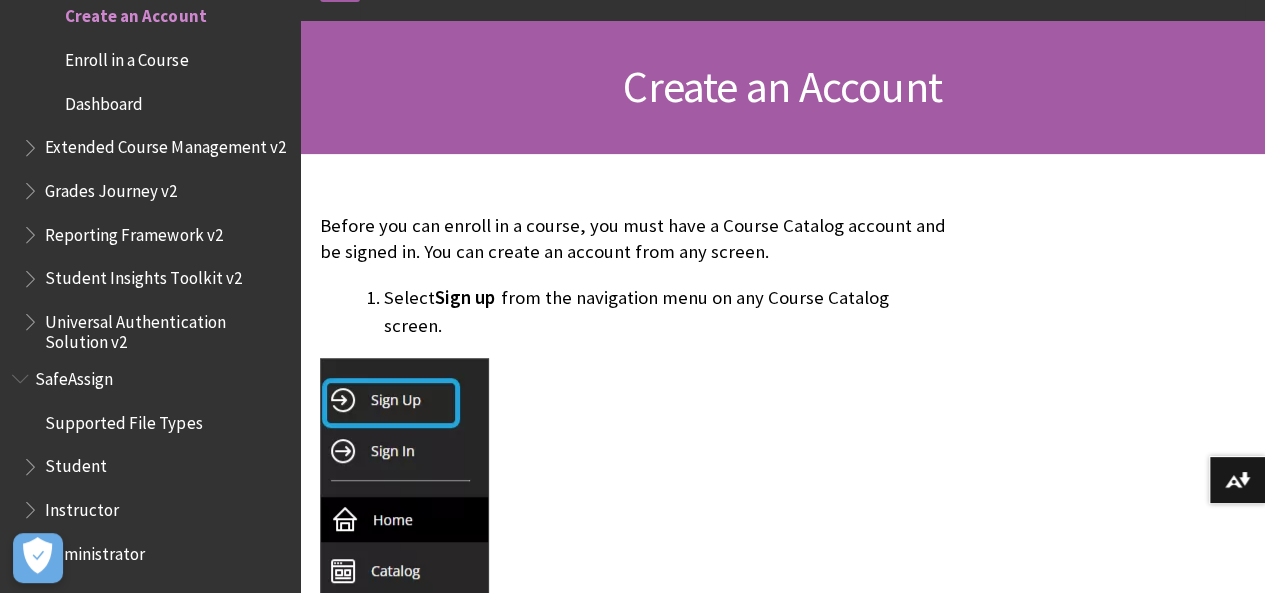 scroll, scrollTop: 270, scrollLeft: 0, axis: vertical 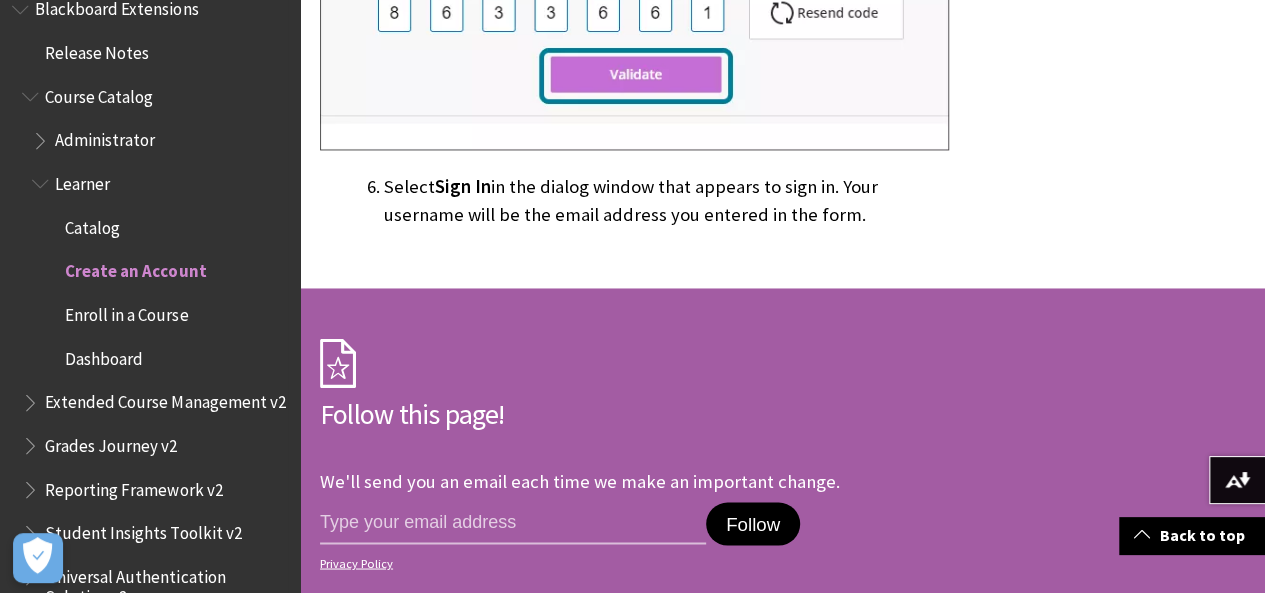 click on "Enroll in a Course" at bounding box center [126, 311] 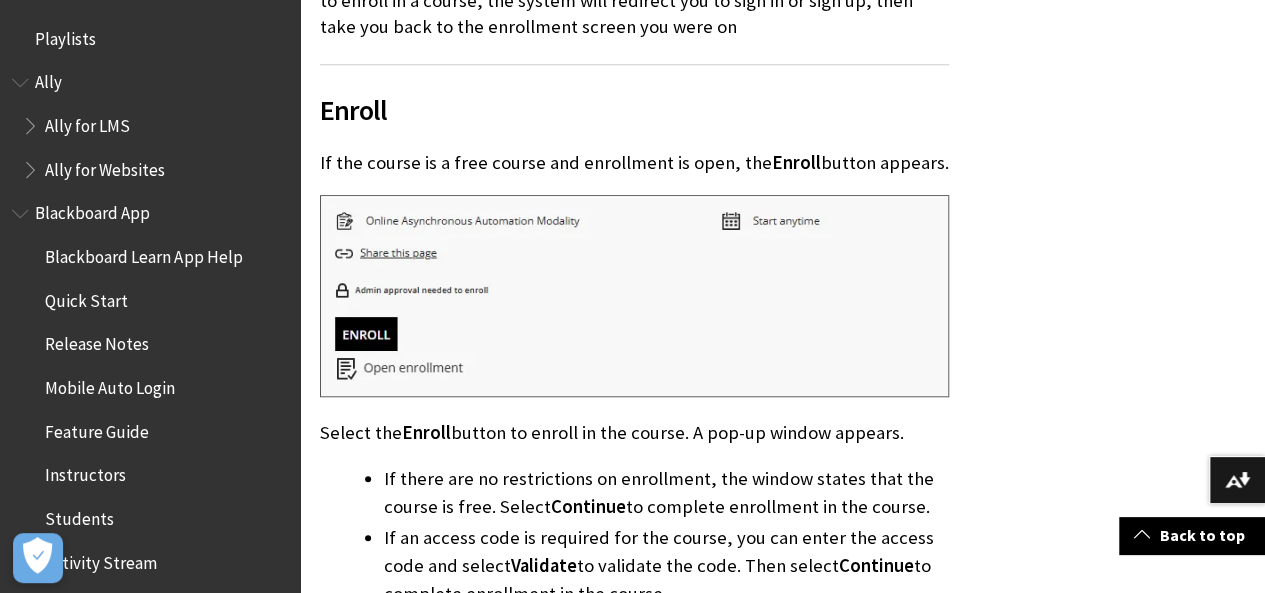 scroll, scrollTop: 0, scrollLeft: 0, axis: both 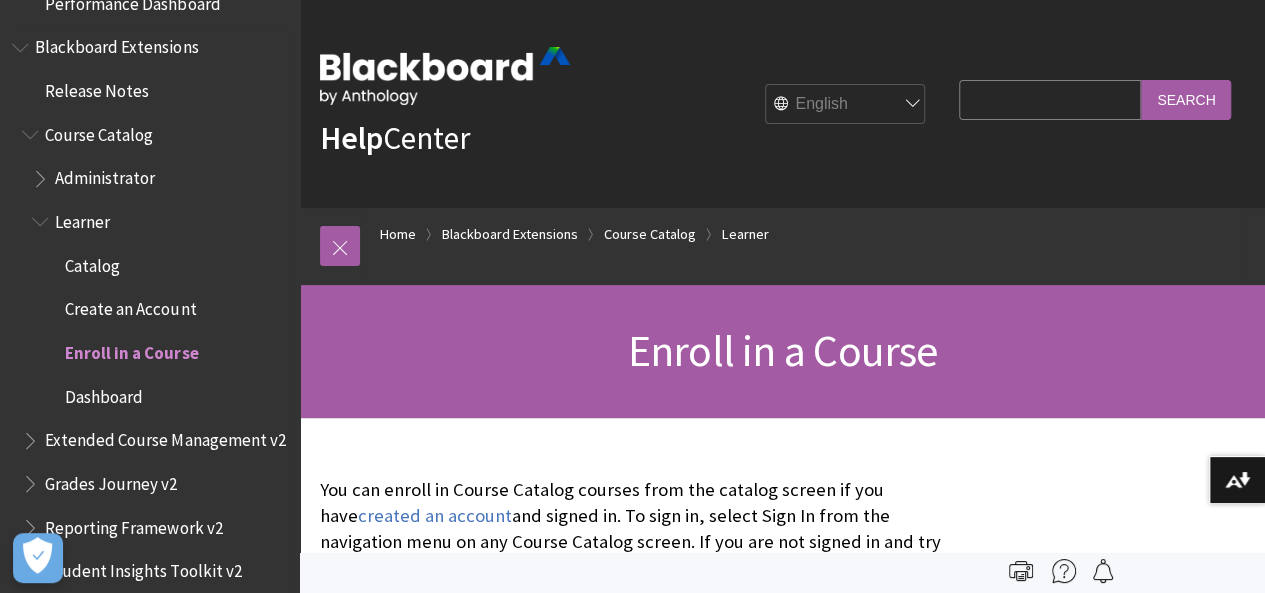 click on "Learner" at bounding box center [82, 218] 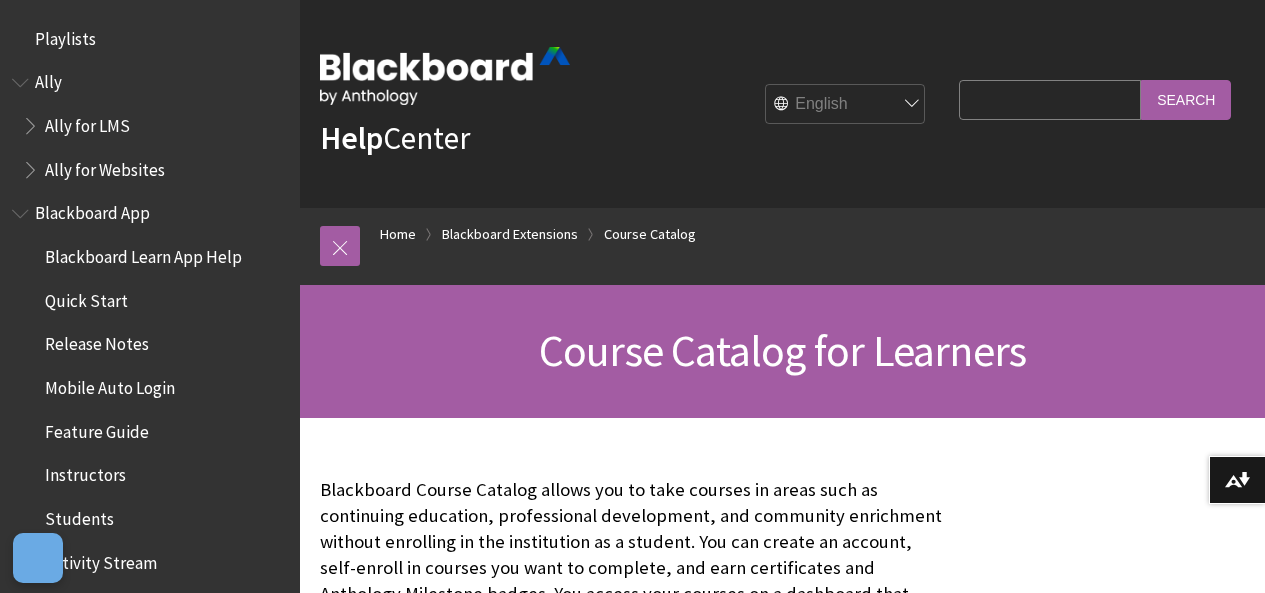 scroll, scrollTop: 0, scrollLeft: 0, axis: both 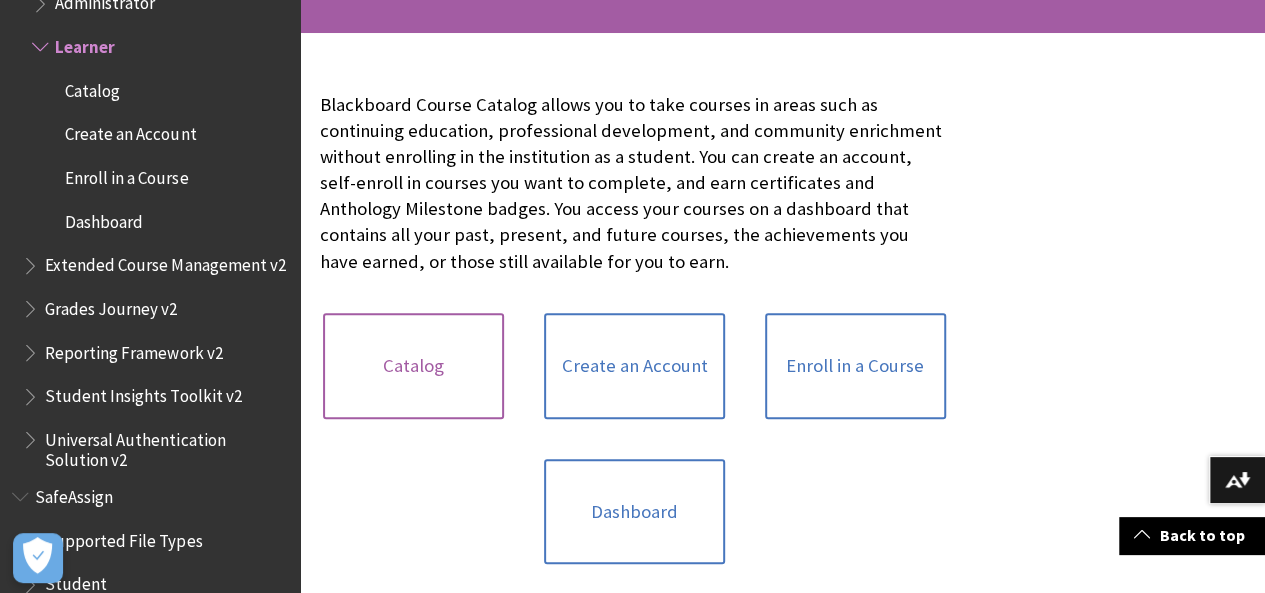 click on "Catalog" at bounding box center [413, 366] 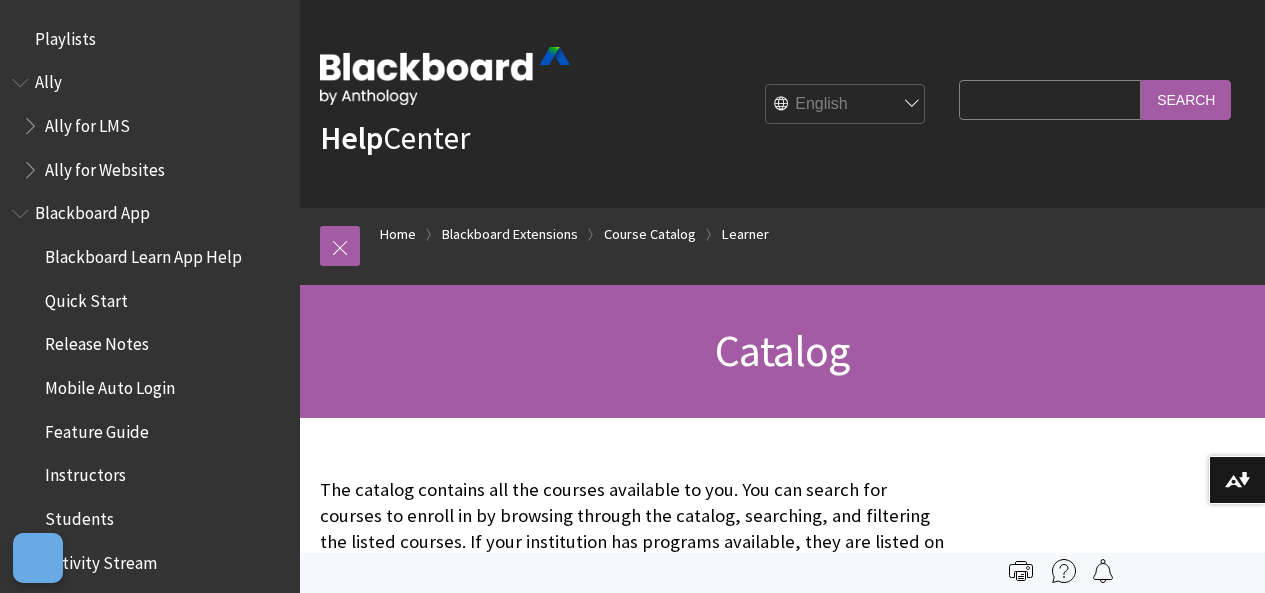 scroll, scrollTop: 0, scrollLeft: 0, axis: both 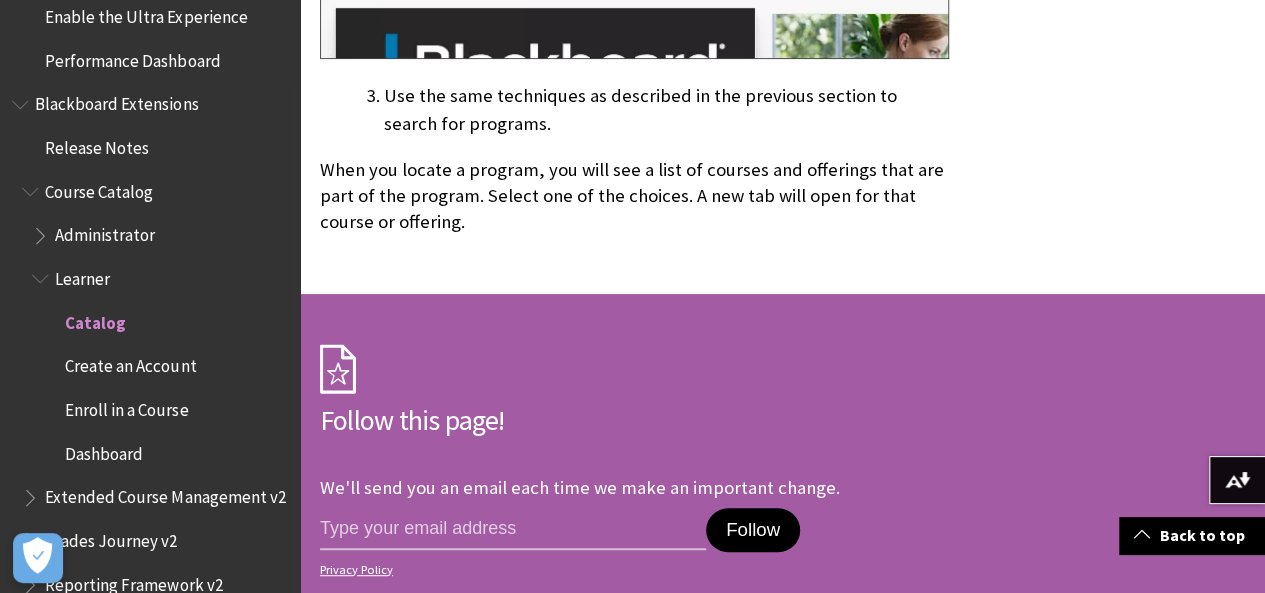 click at bounding box center (42, 231) 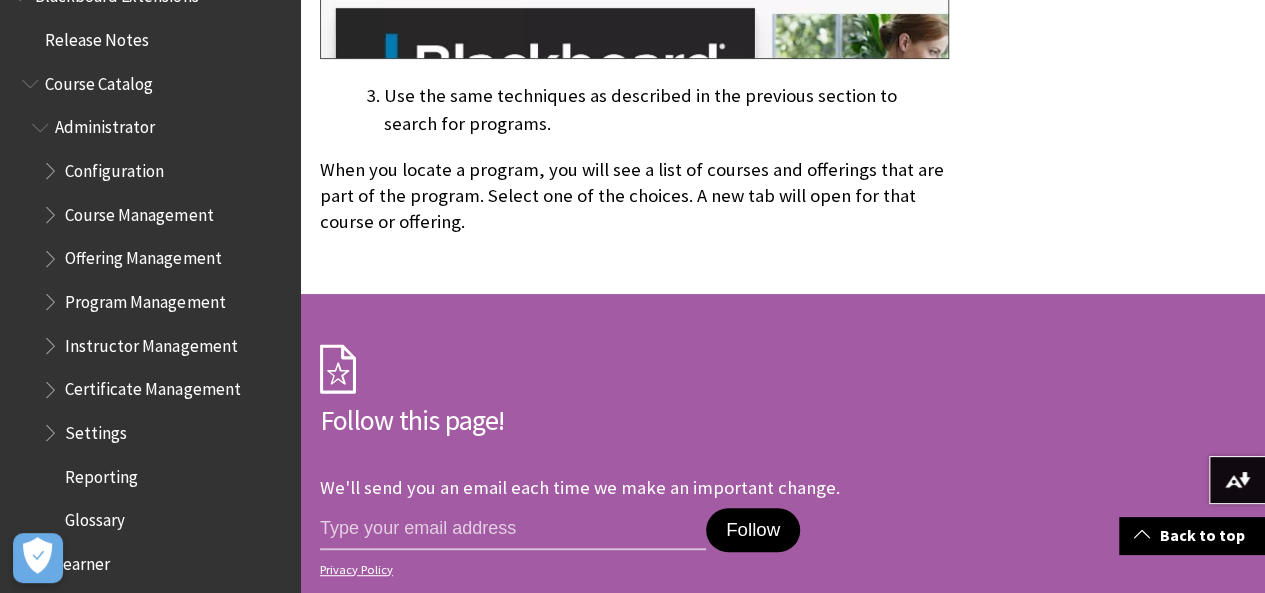 scroll, scrollTop: 2179, scrollLeft: 0, axis: vertical 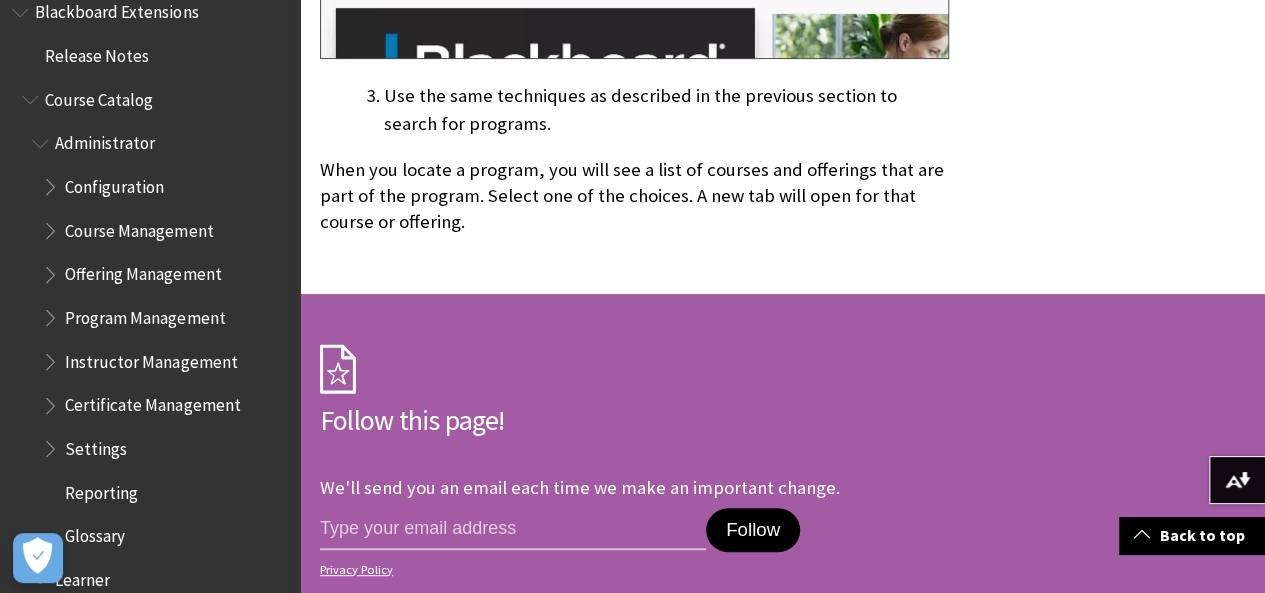 click on "Configuration" at bounding box center (114, 183) 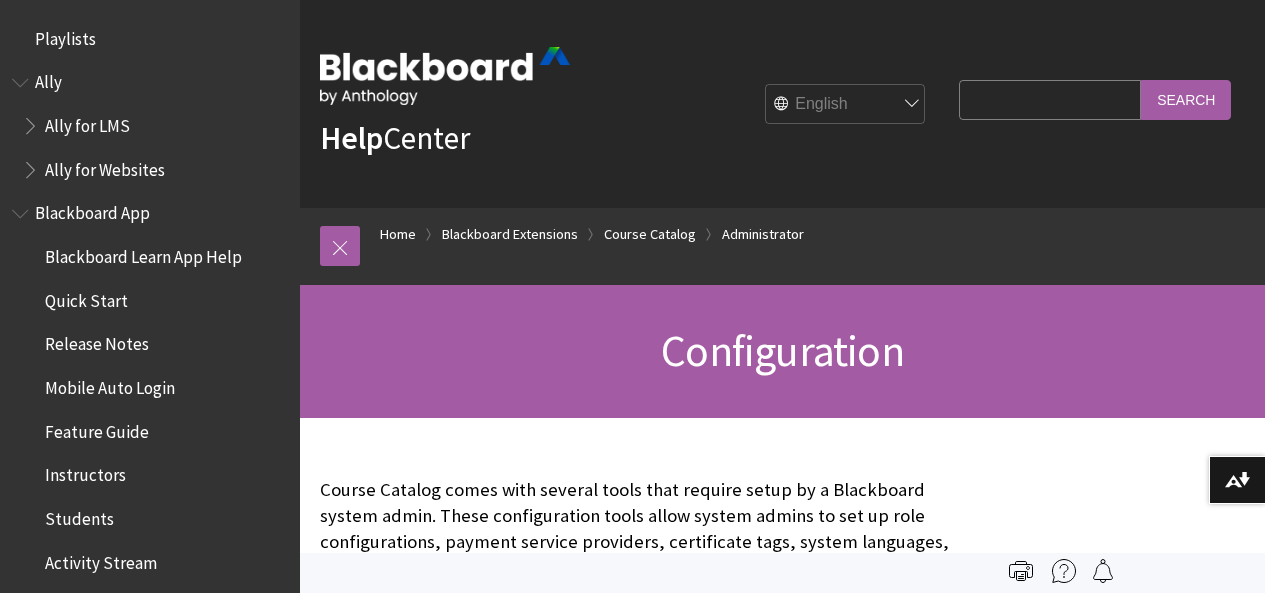 scroll, scrollTop: 0, scrollLeft: 0, axis: both 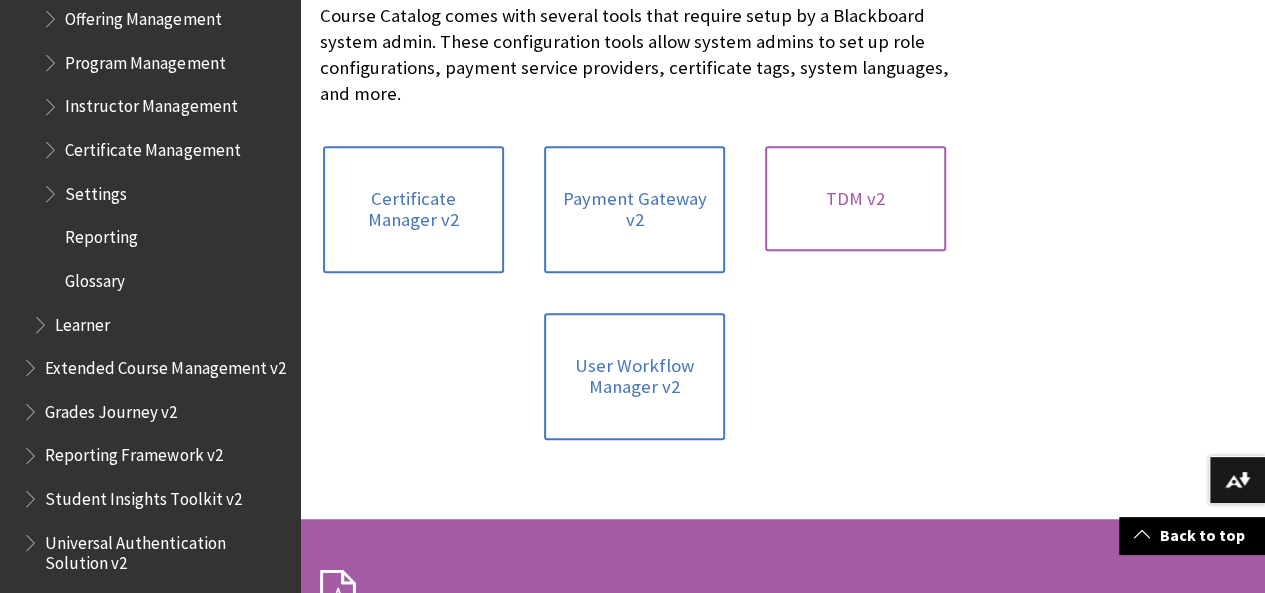 click on "TDM v2" at bounding box center [855, 199] 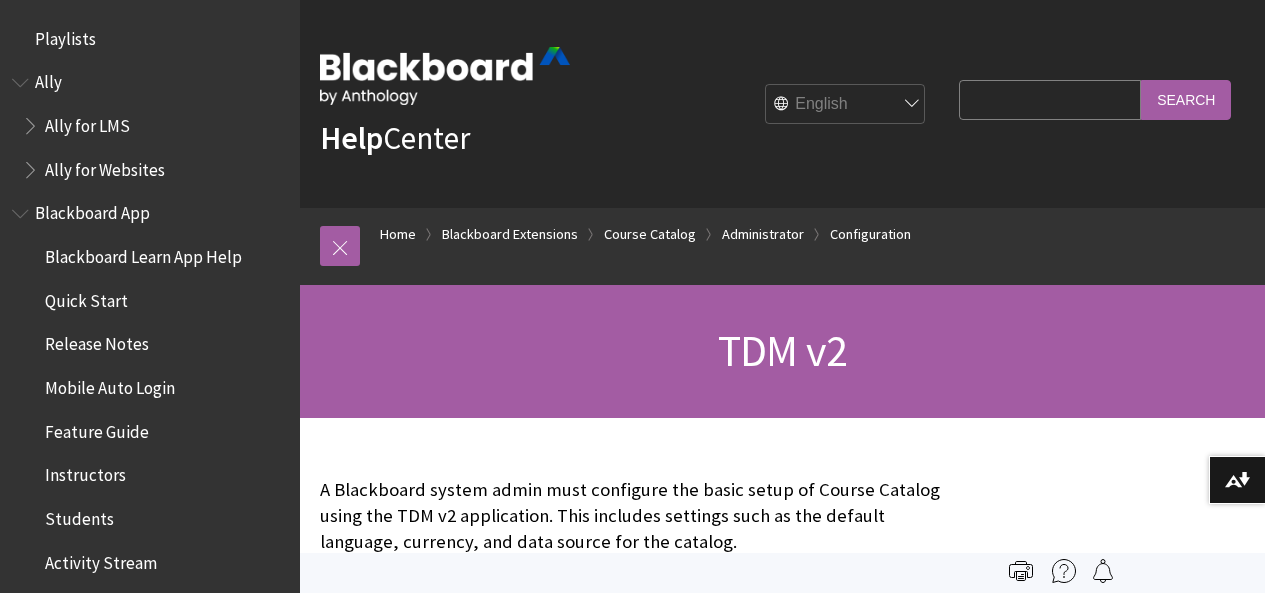 scroll, scrollTop: 0, scrollLeft: 0, axis: both 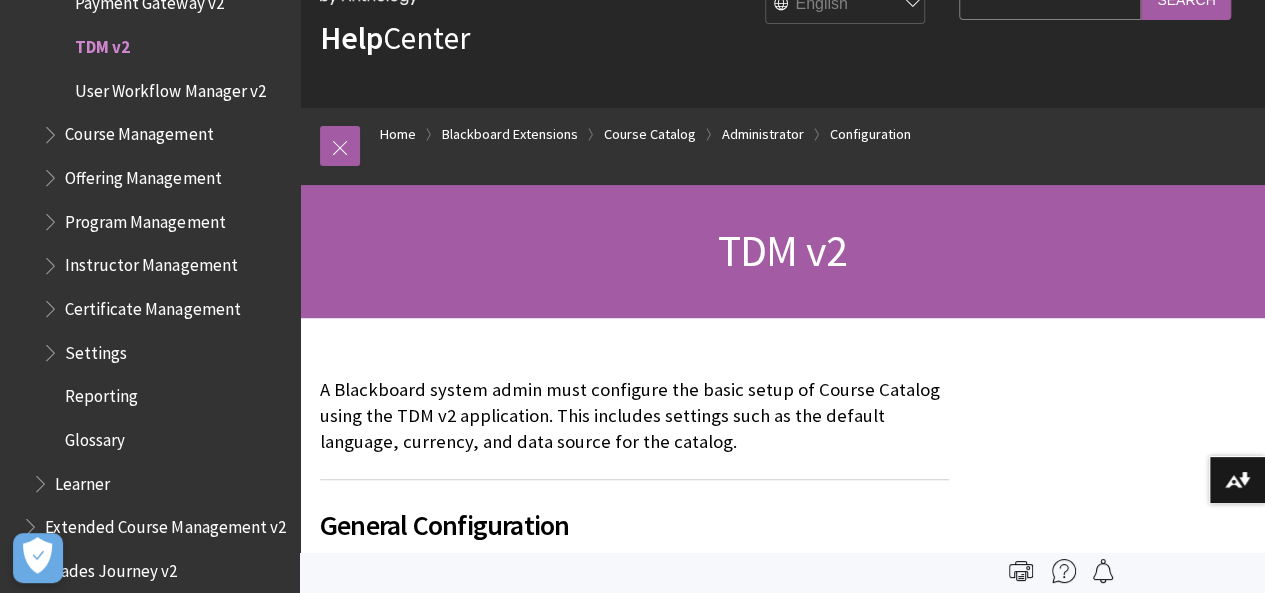 click on "Settings" at bounding box center (96, 349) 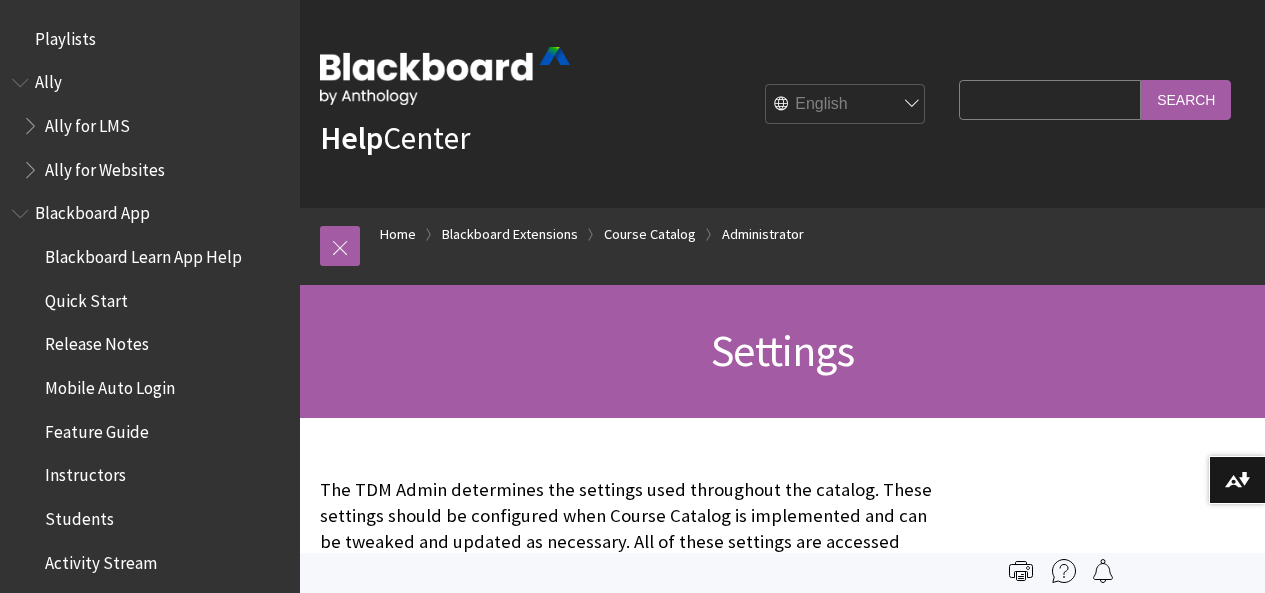 scroll, scrollTop: 0, scrollLeft: 0, axis: both 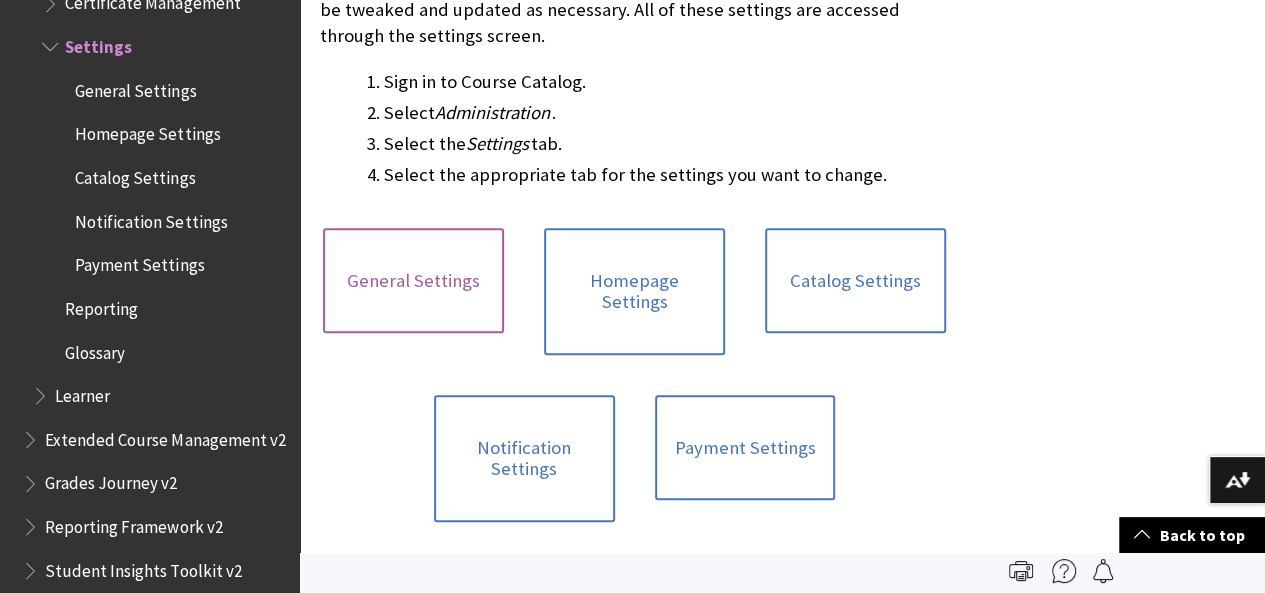 click on "General Settings" at bounding box center [413, 281] 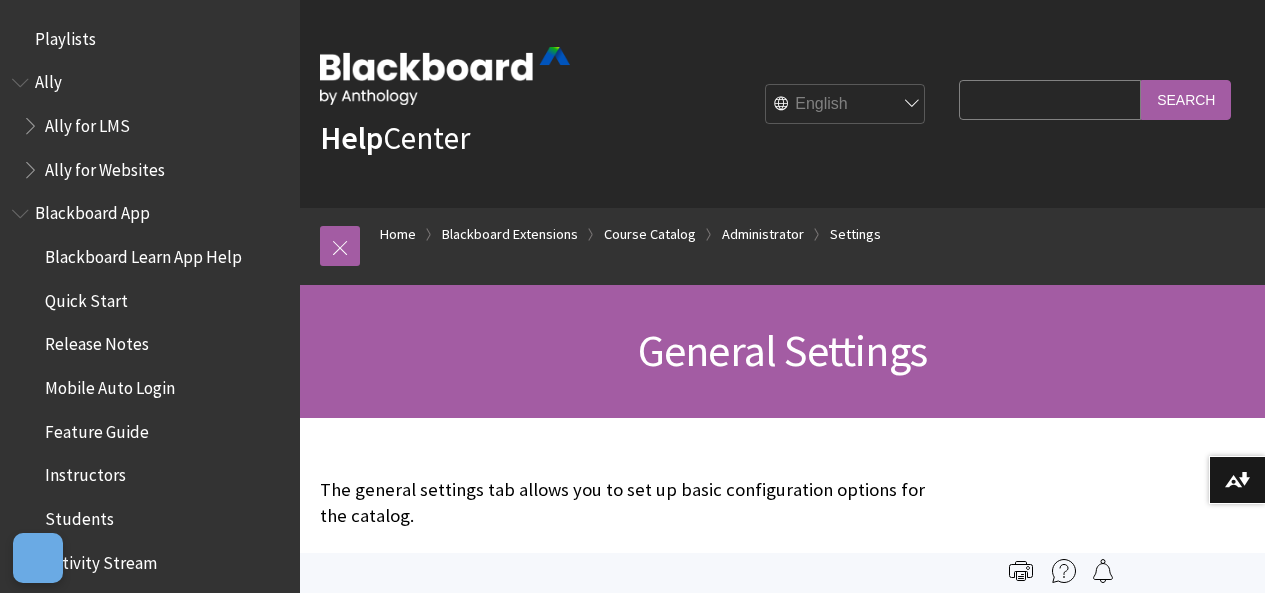 scroll, scrollTop: 0, scrollLeft: 0, axis: both 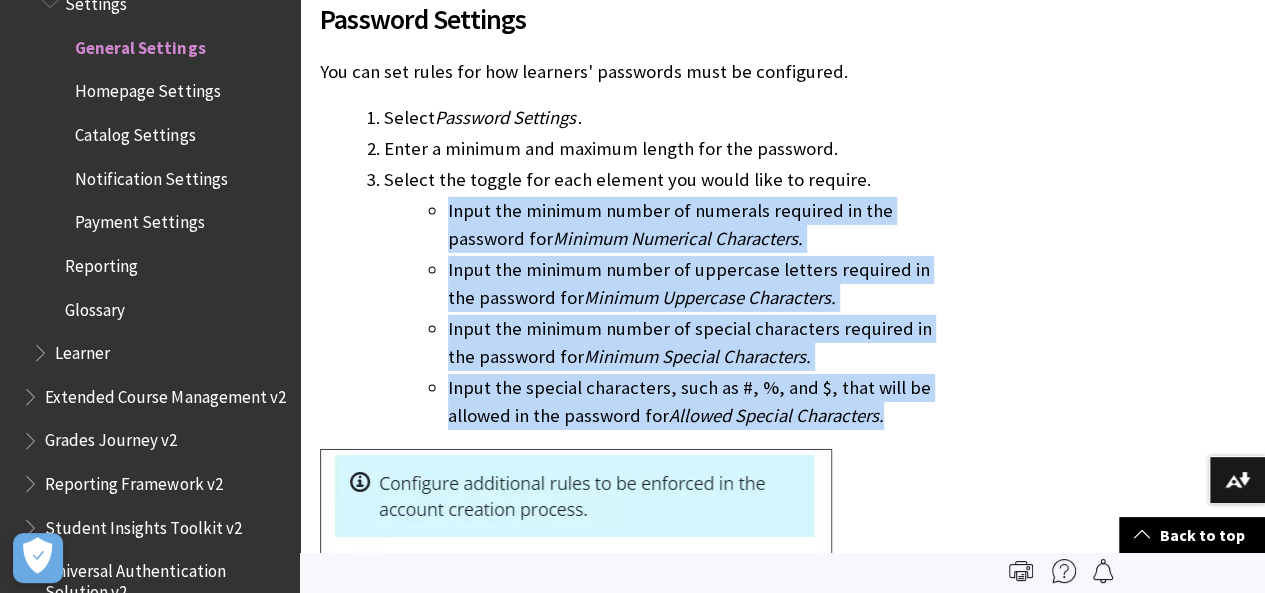 drag, startPoint x: 898, startPoint y: 418, endPoint x: 434, endPoint y: 214, distance: 506.86487 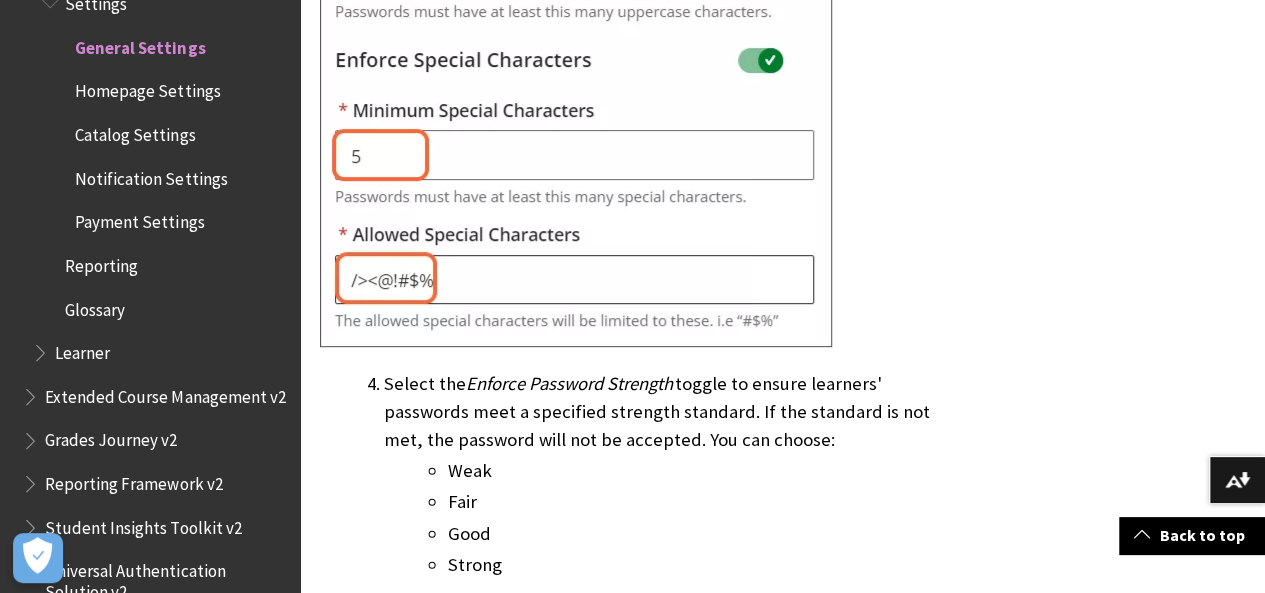 scroll, scrollTop: 4082, scrollLeft: 0, axis: vertical 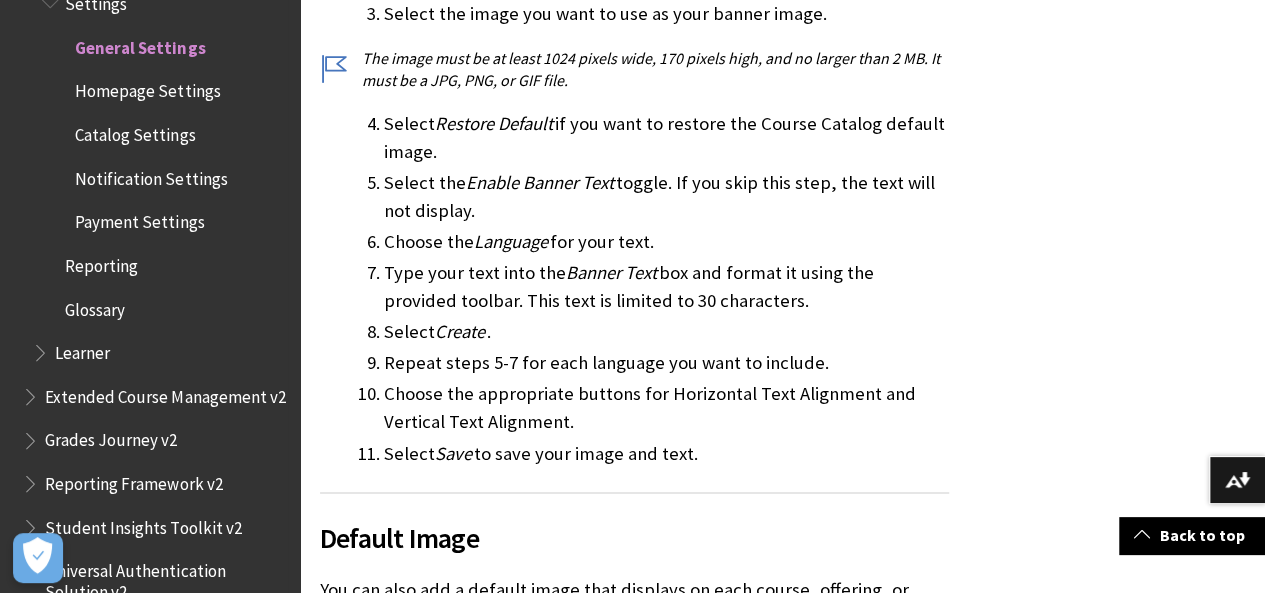 click on "Learner" at bounding box center [82, 349] 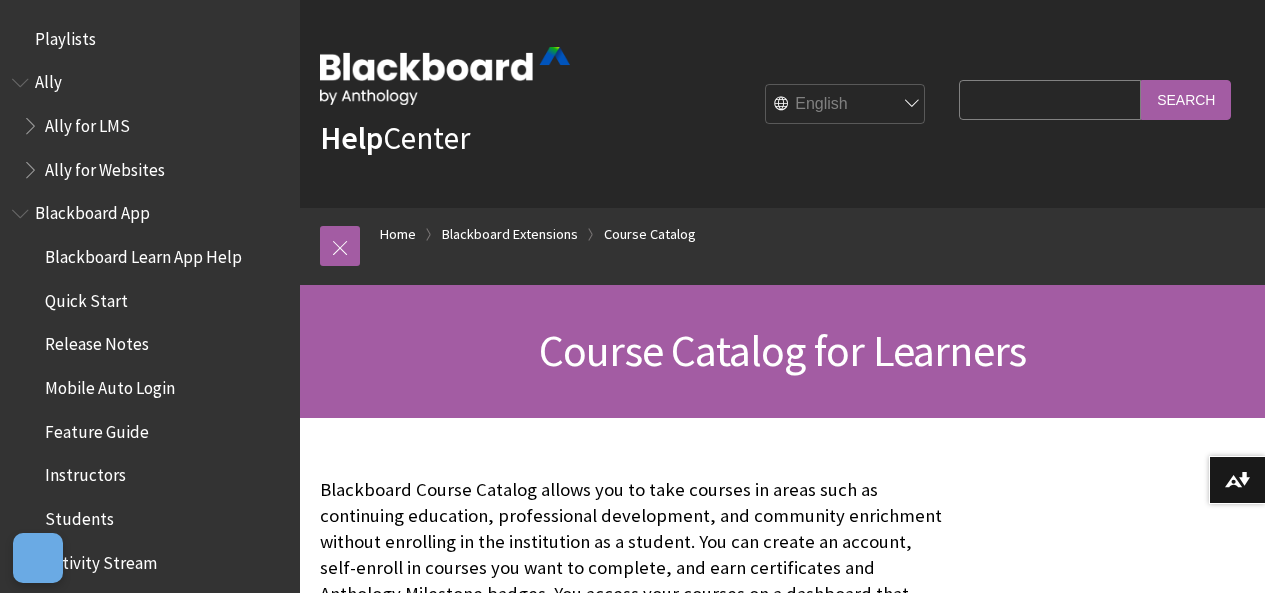 scroll, scrollTop: 0, scrollLeft: 0, axis: both 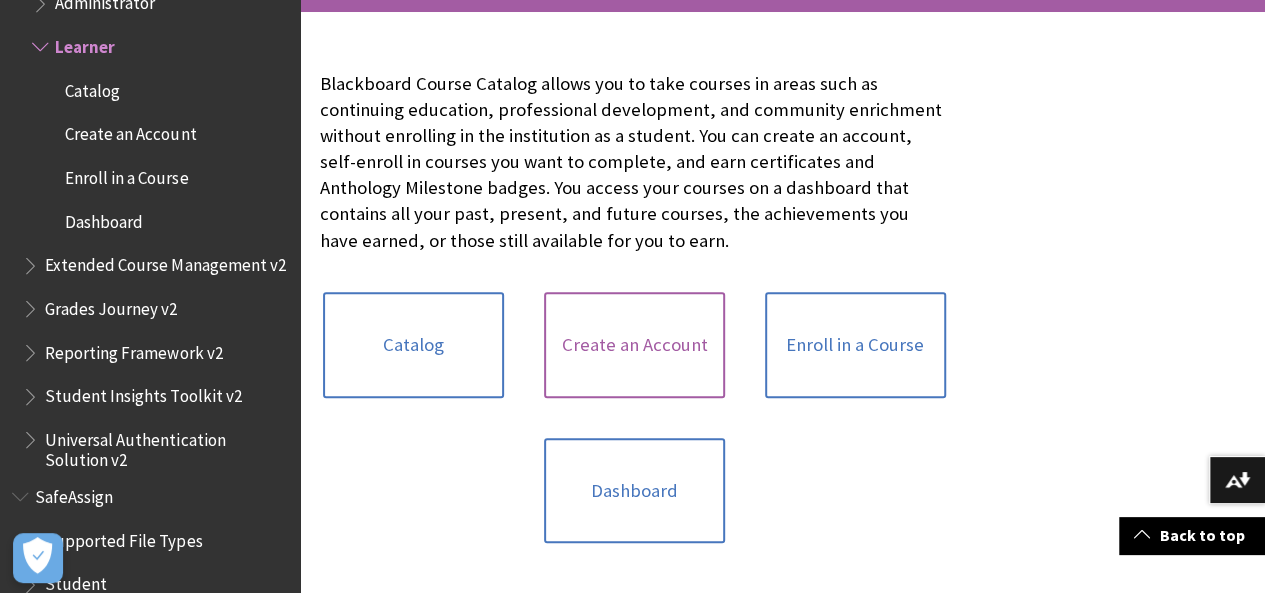 click on "Create an Account" at bounding box center (634, 345) 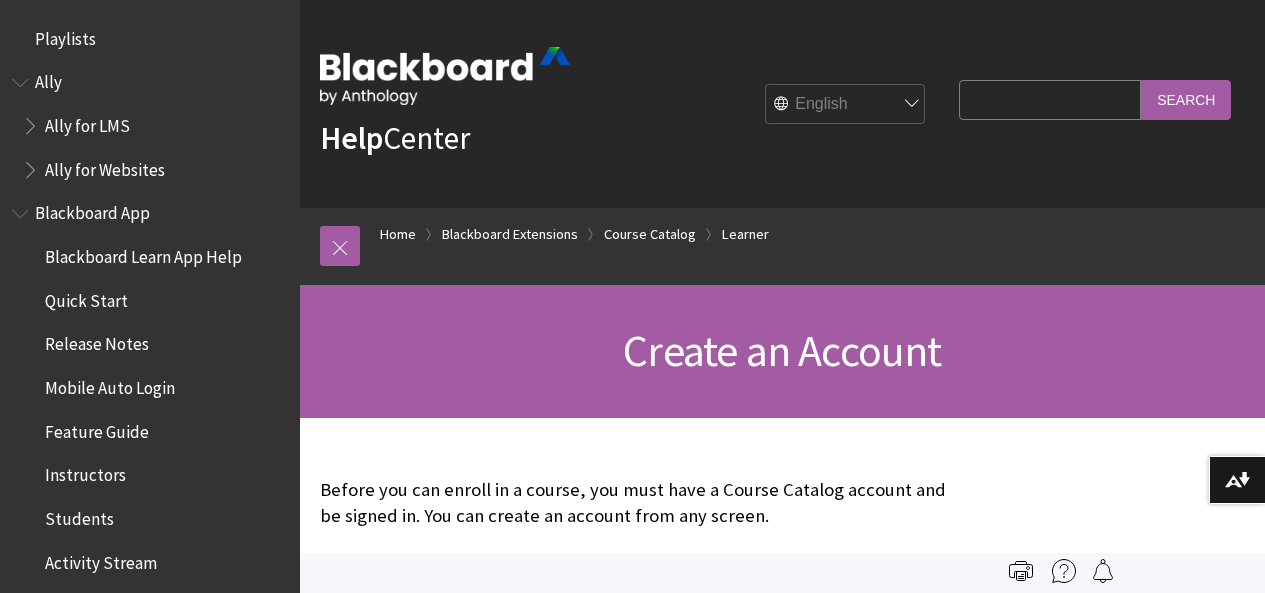 scroll, scrollTop: 0, scrollLeft: 0, axis: both 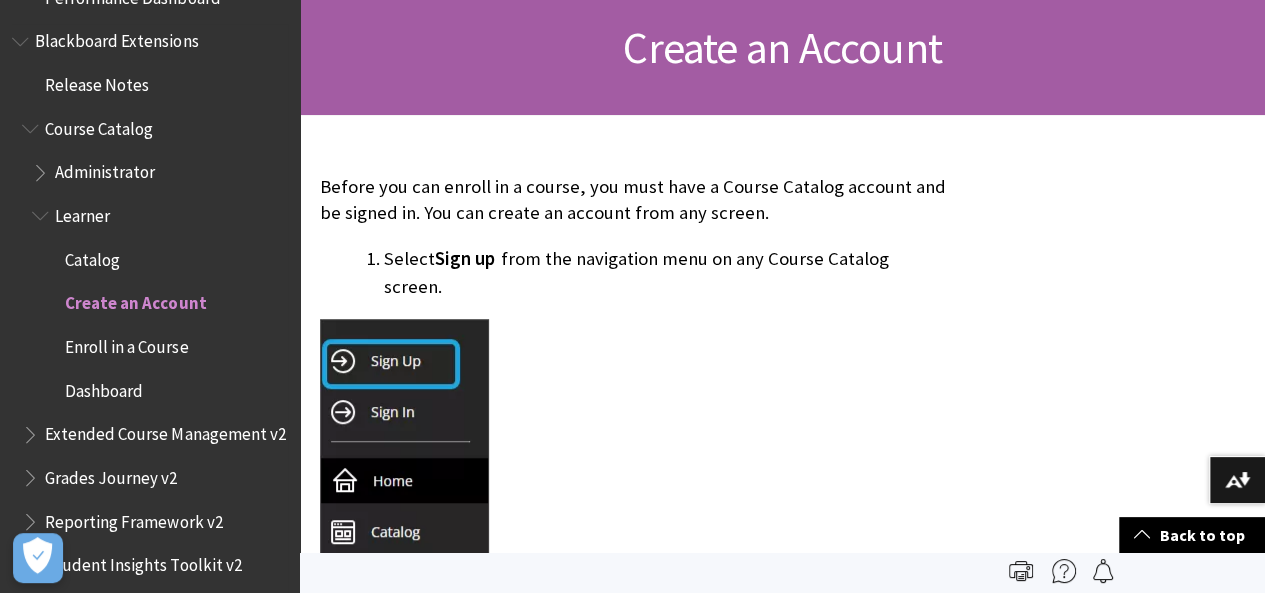 click on "Catalog" at bounding box center [92, 256] 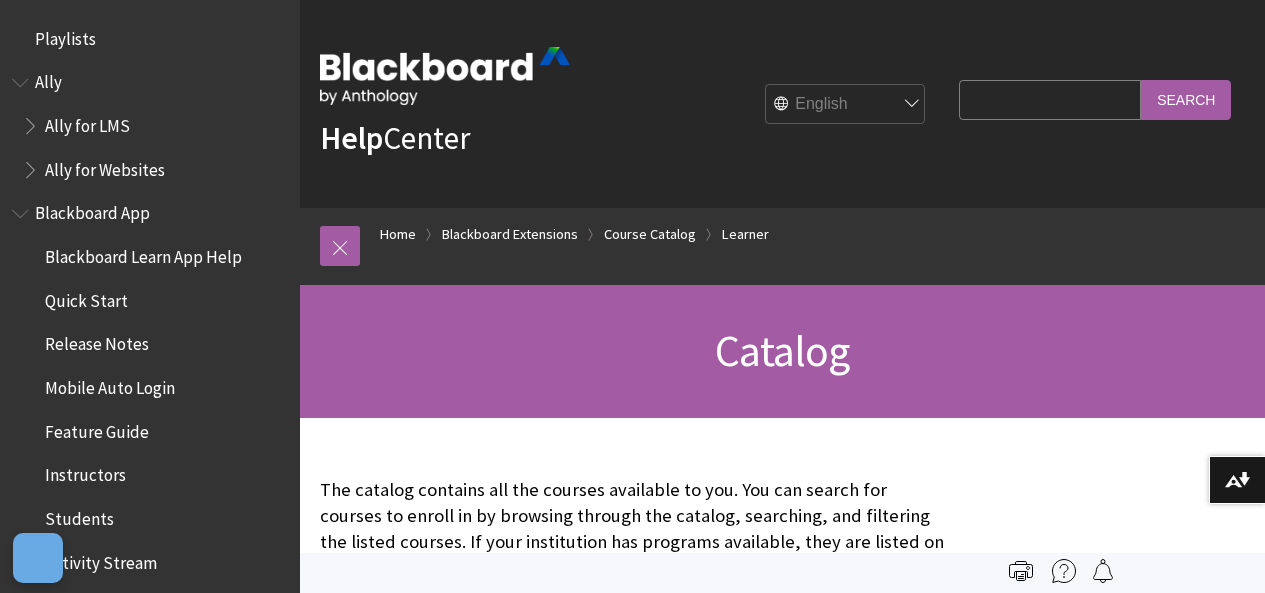scroll, scrollTop: 0, scrollLeft: 0, axis: both 